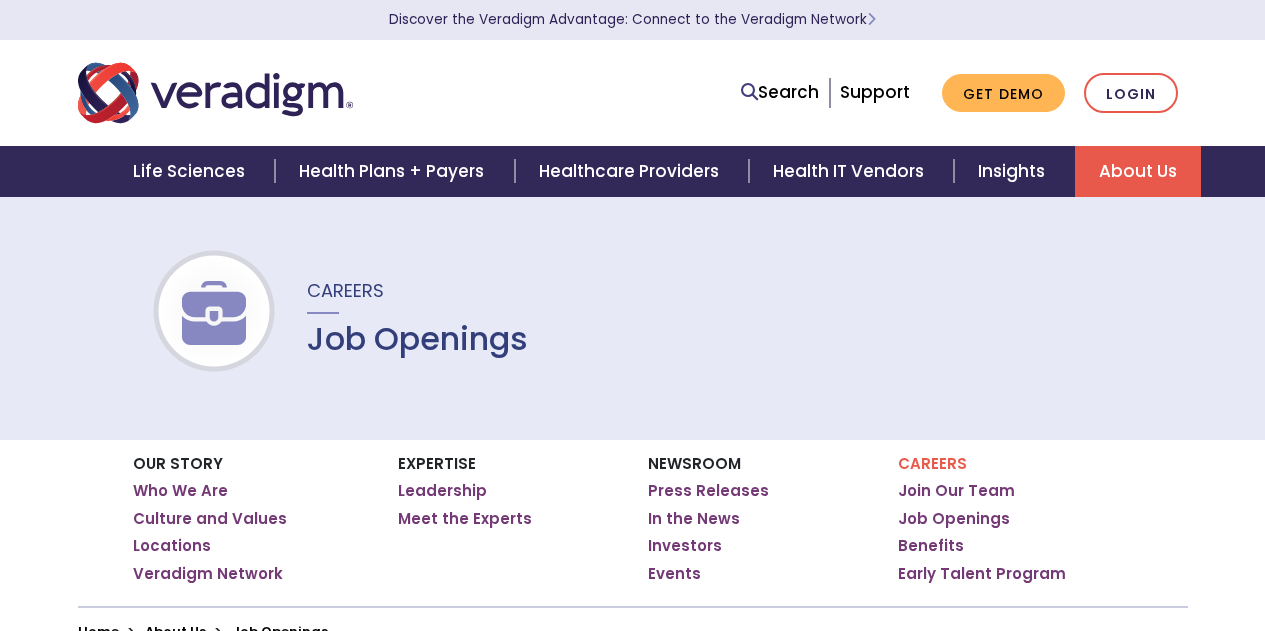 scroll, scrollTop: 0, scrollLeft: 0, axis: both 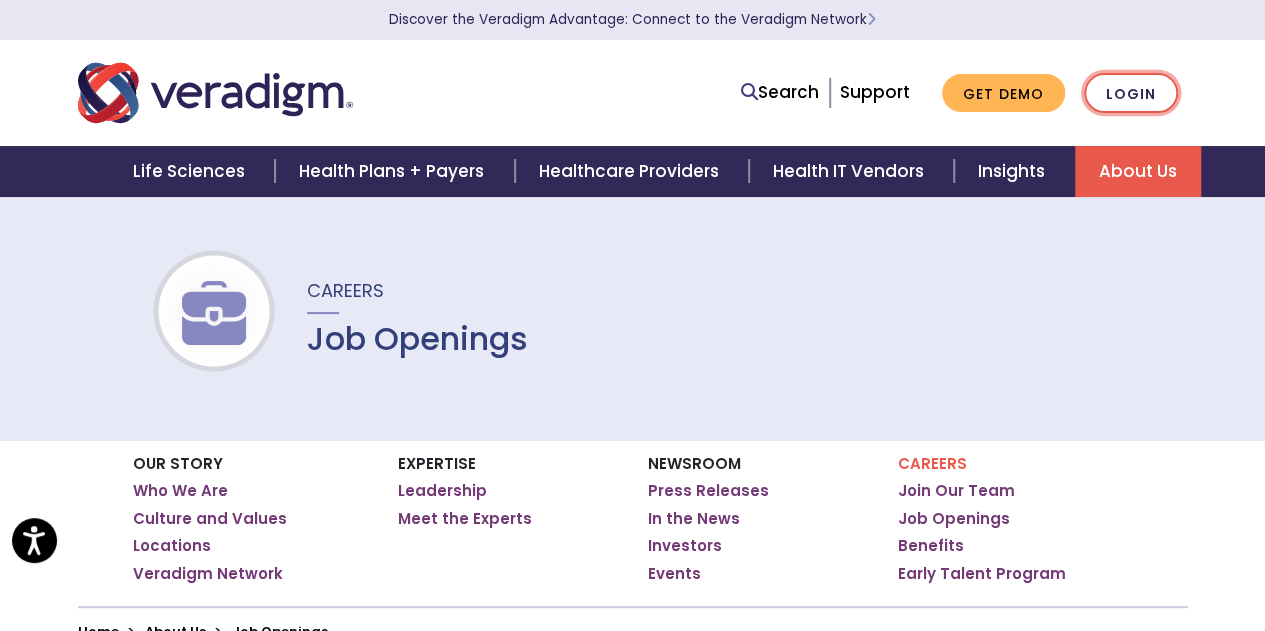 click on "Login" at bounding box center (1131, 93) 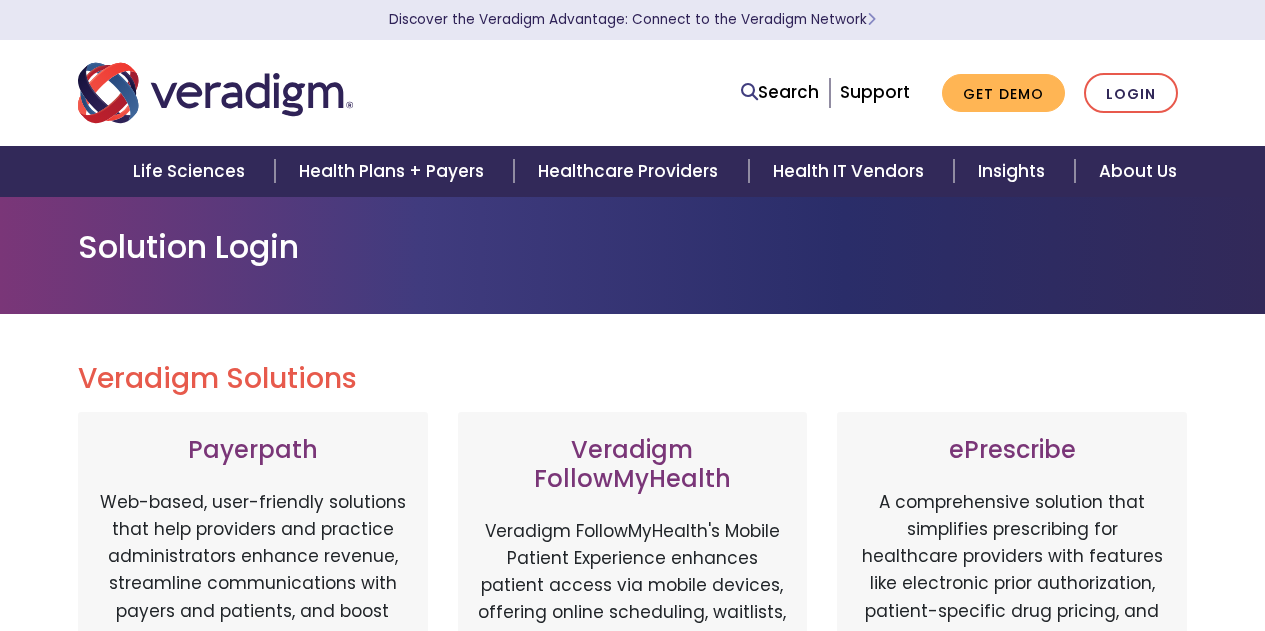 scroll, scrollTop: 0, scrollLeft: 0, axis: both 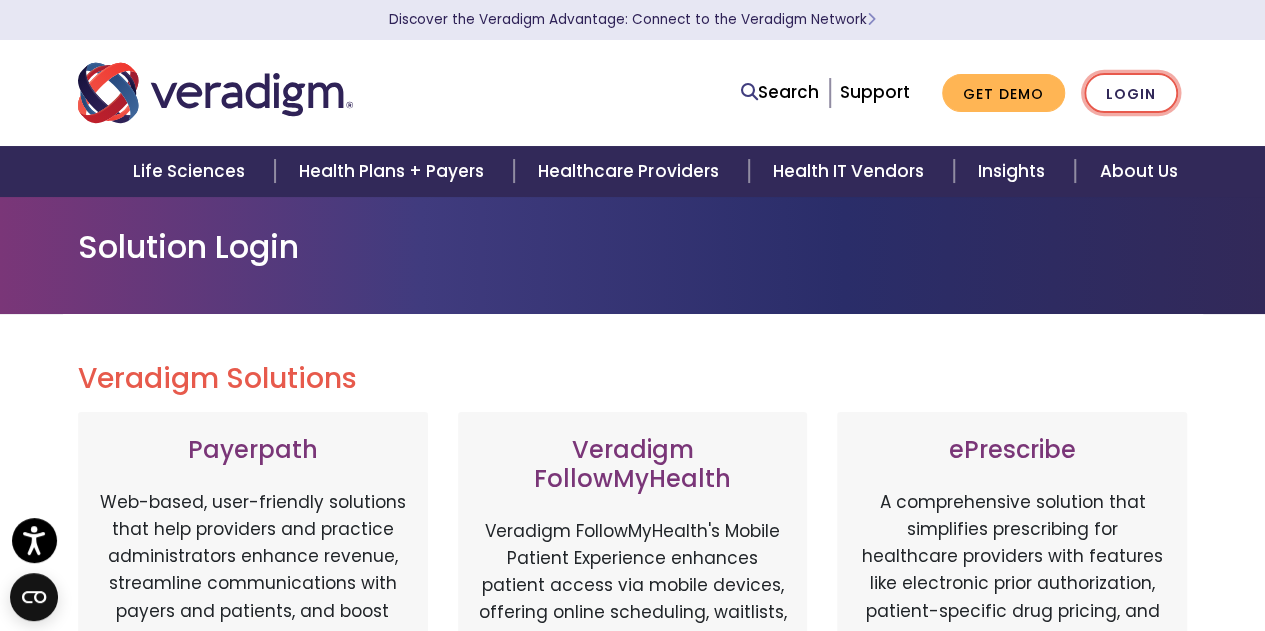 click on "Login" at bounding box center (1131, 93) 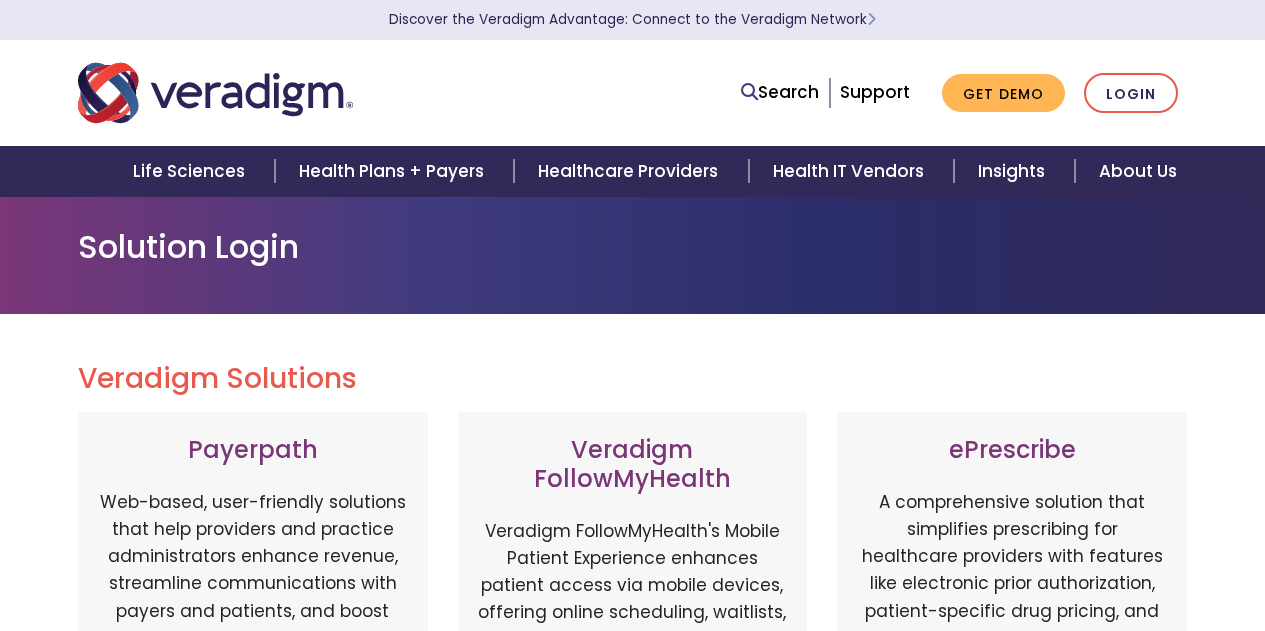 scroll, scrollTop: 0, scrollLeft: 0, axis: both 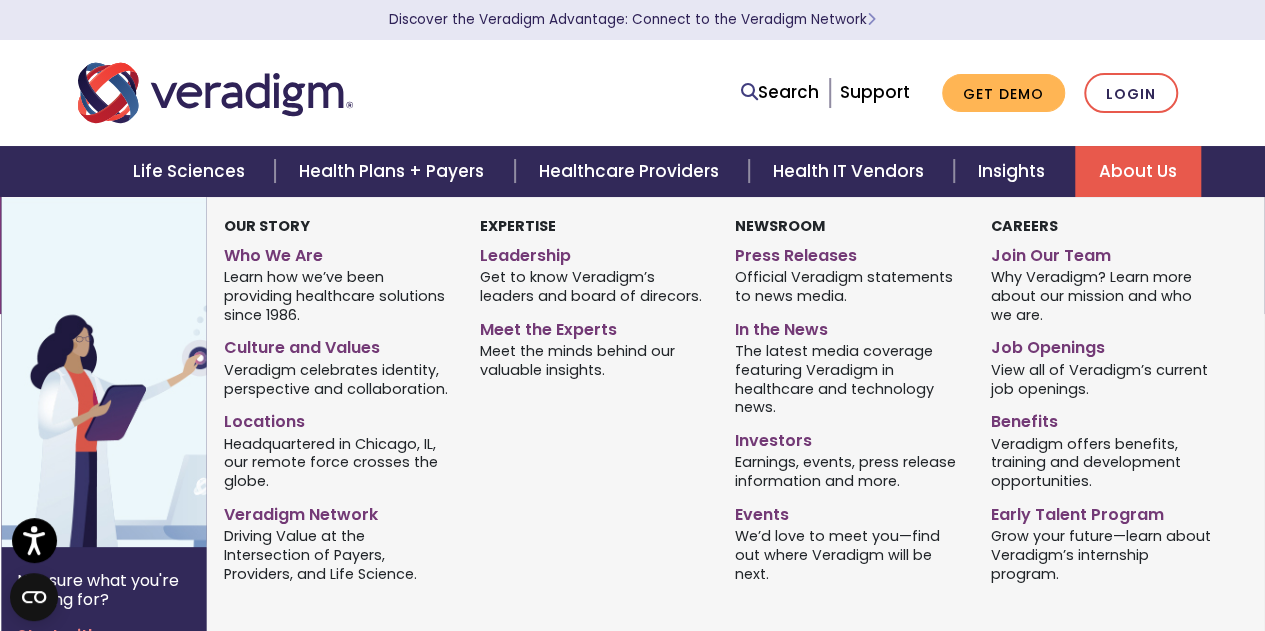click on "Careers" at bounding box center [1024, 226] 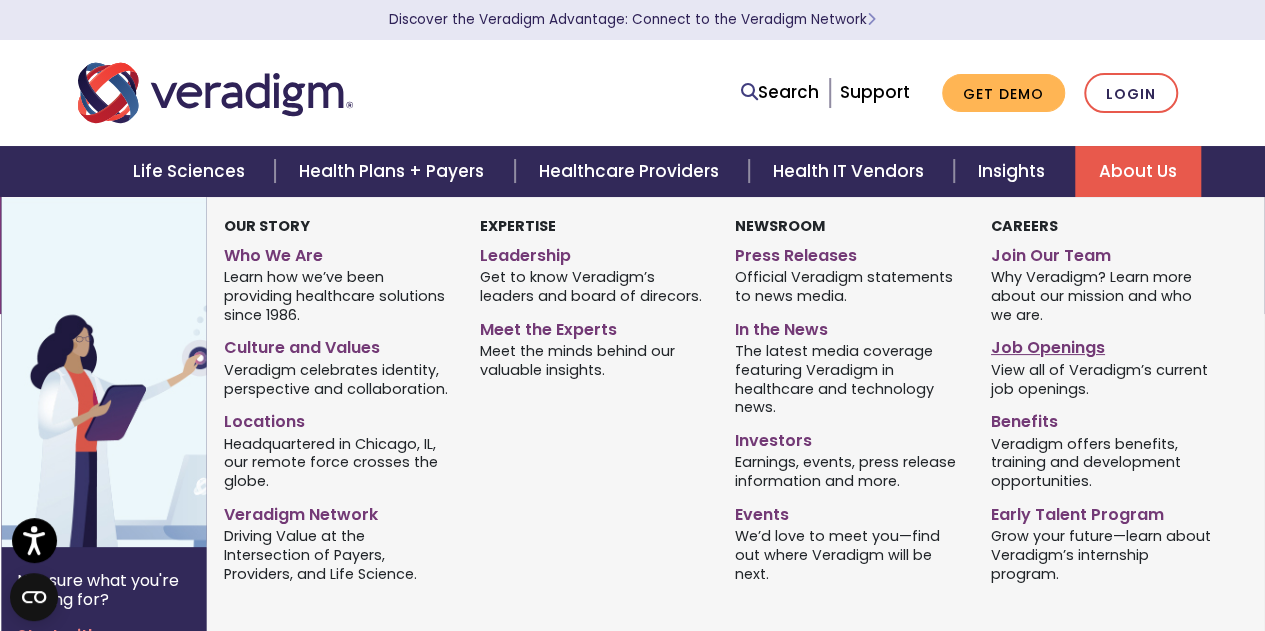 click on "Job Openings" at bounding box center (1104, 344) 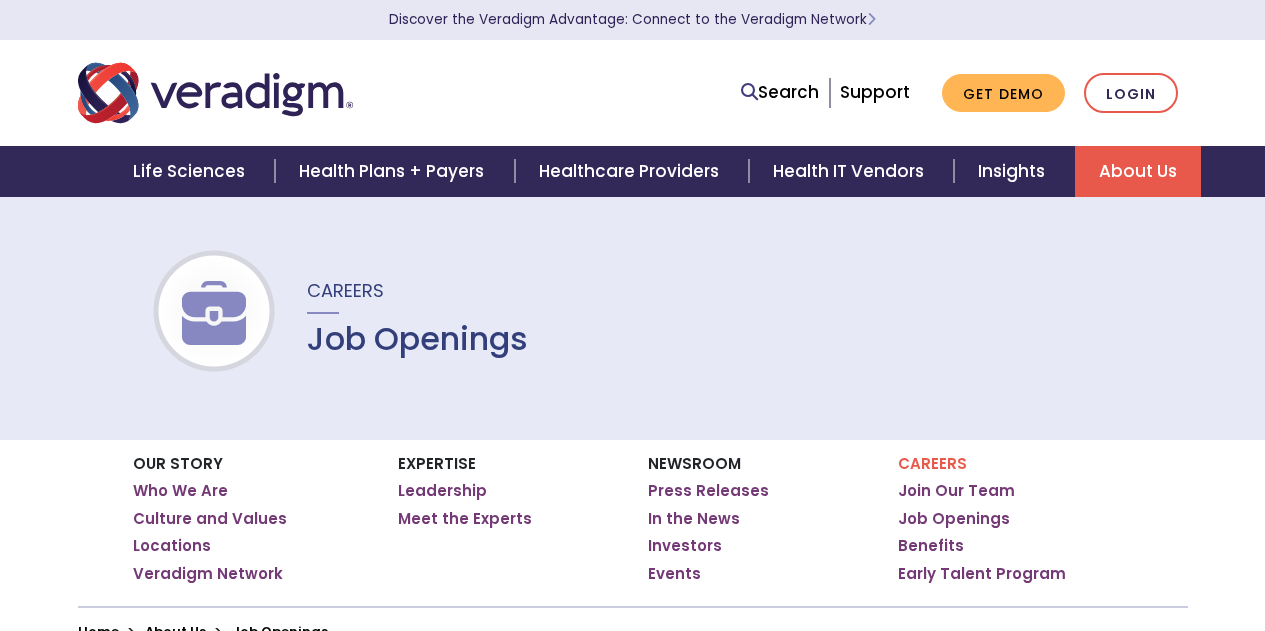 scroll, scrollTop: 0, scrollLeft: 0, axis: both 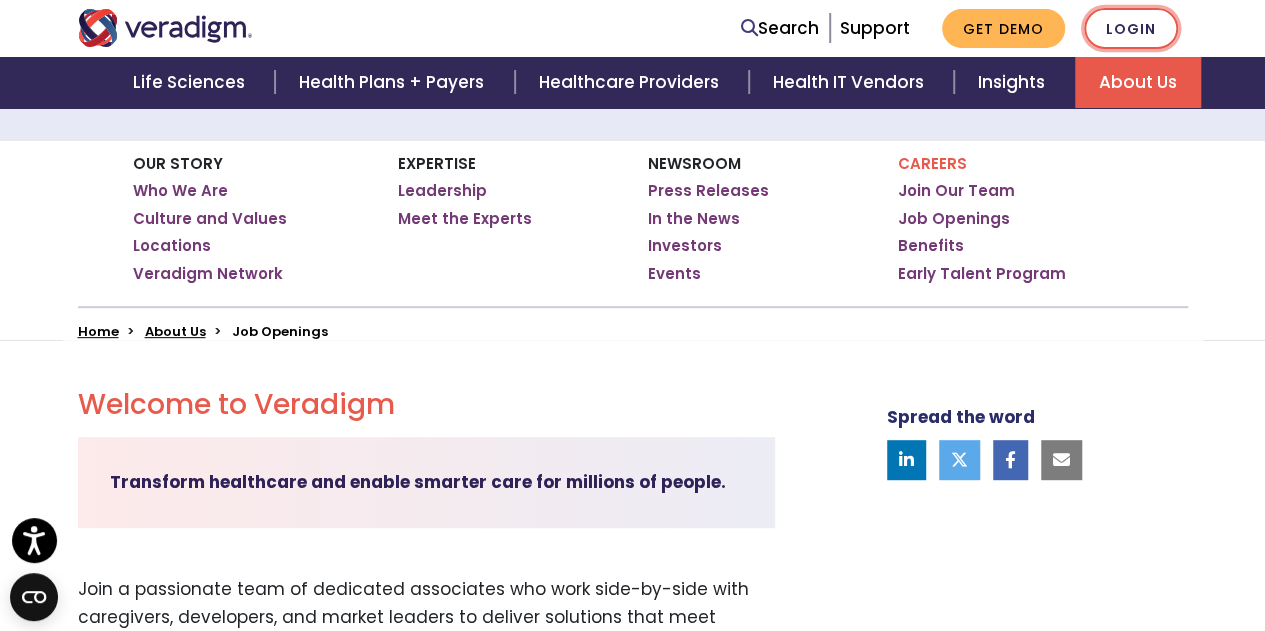 click on "Login" at bounding box center [1131, 28] 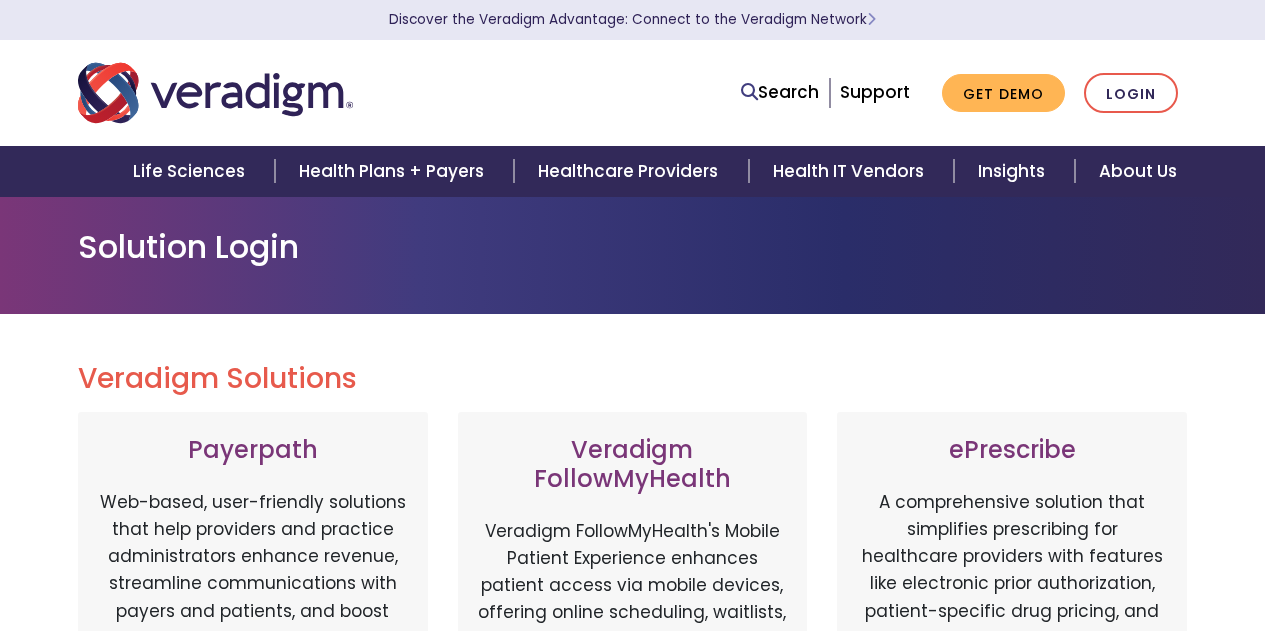 scroll, scrollTop: 0, scrollLeft: 0, axis: both 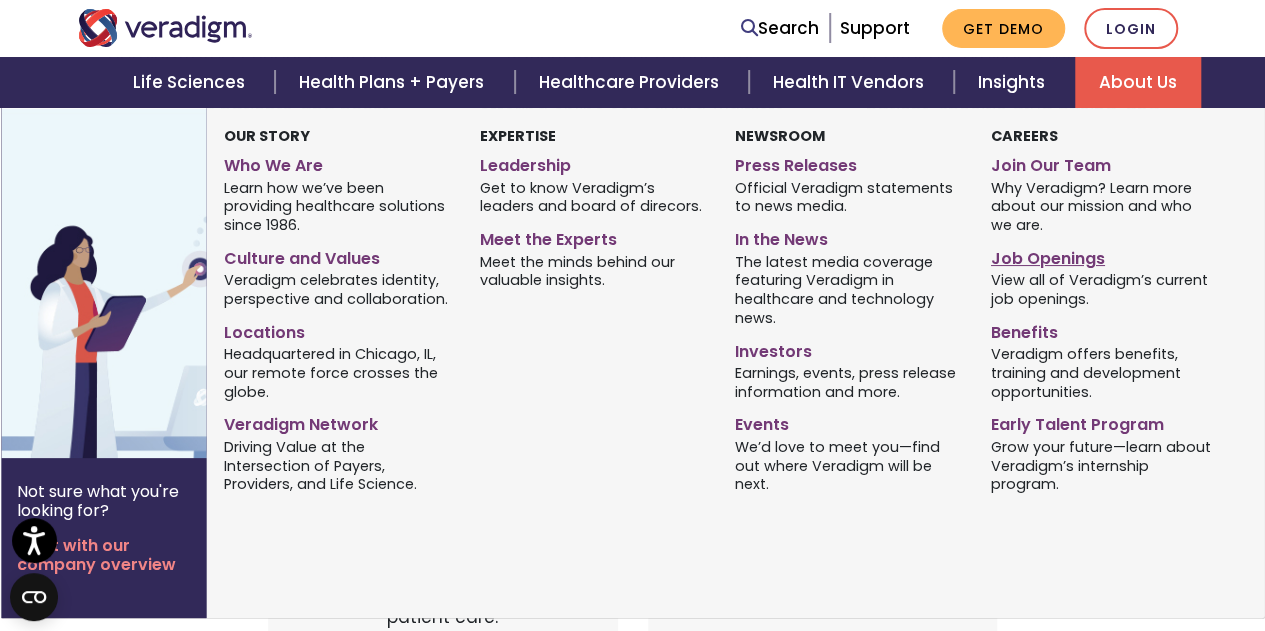 click on "Job Openings" at bounding box center (1104, 255) 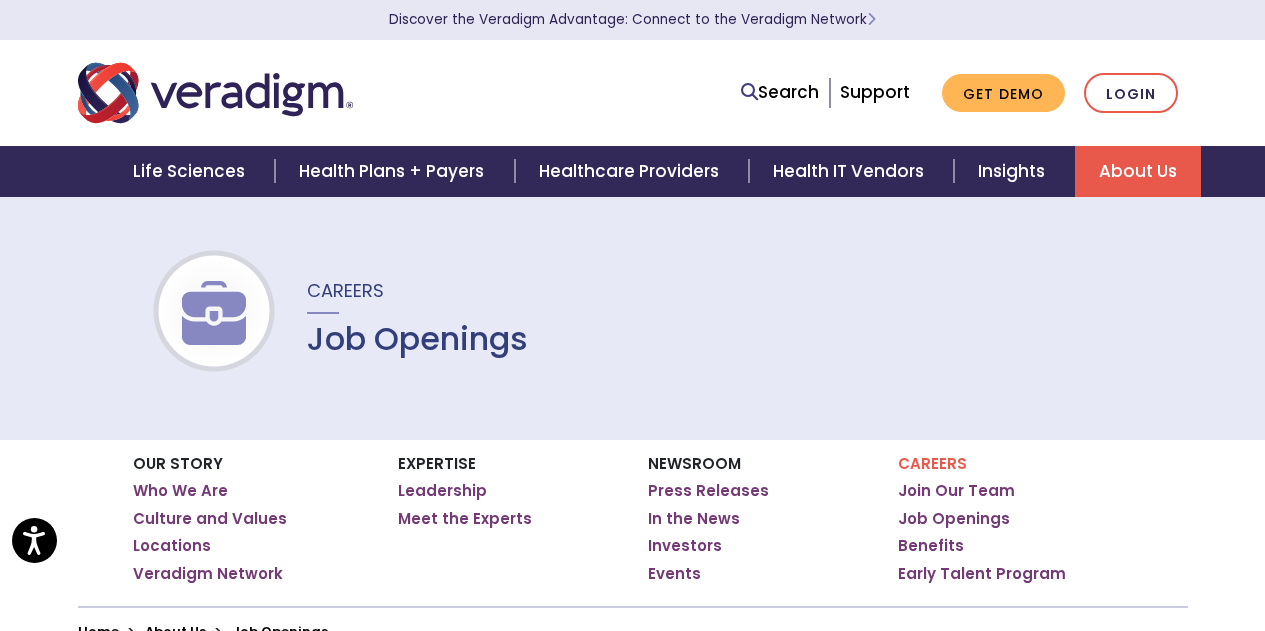 scroll, scrollTop: 0, scrollLeft: 0, axis: both 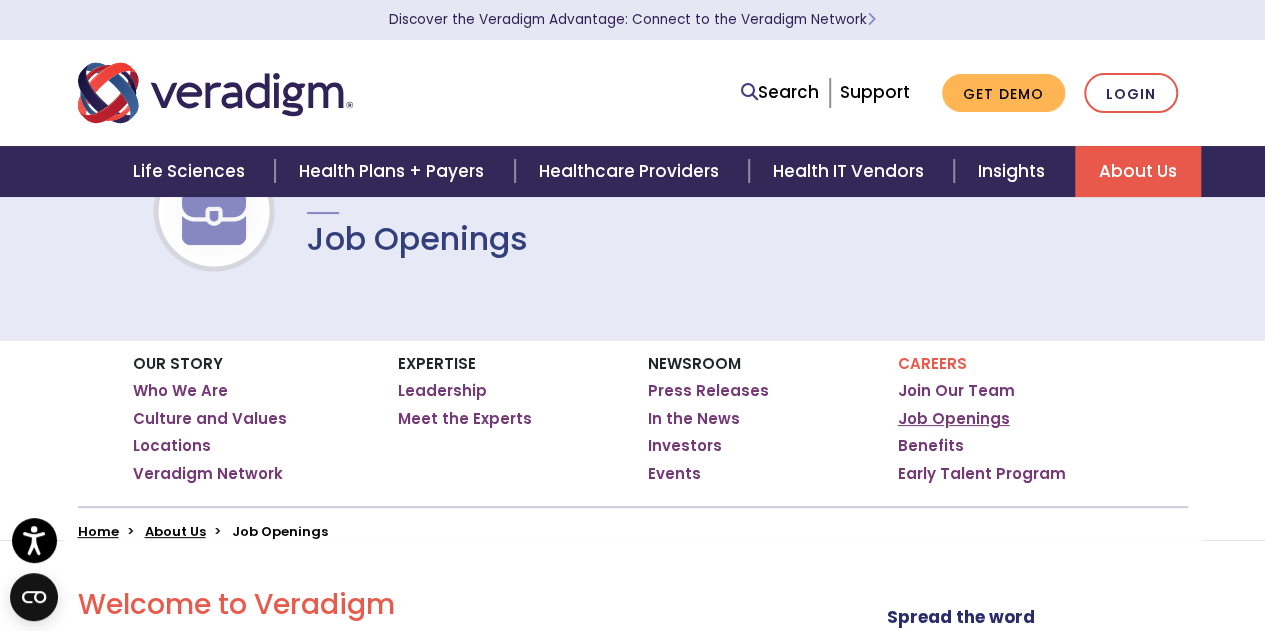 click on "Job Openings" at bounding box center [954, 419] 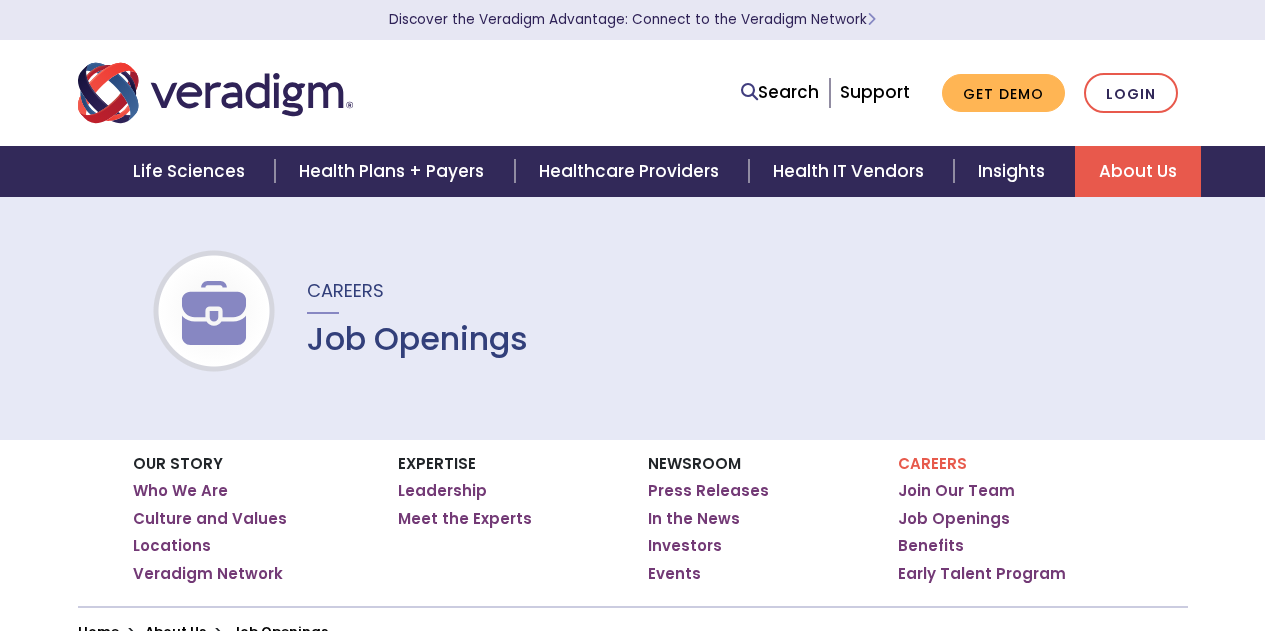 scroll, scrollTop: 0, scrollLeft: 0, axis: both 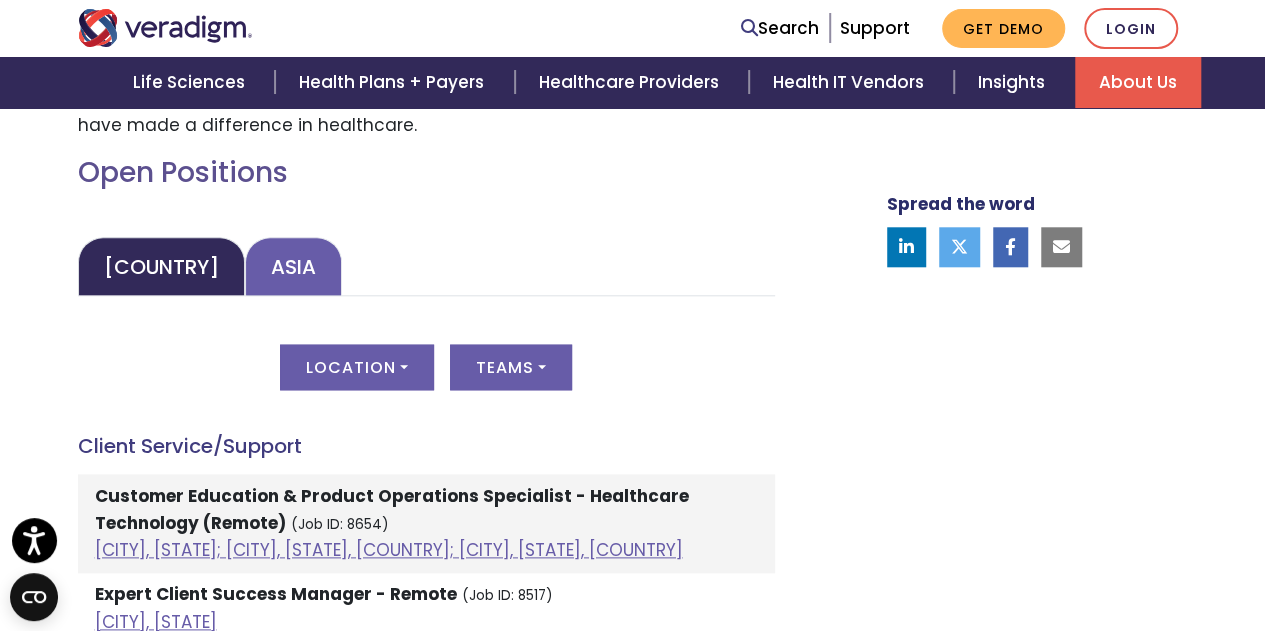 click on "Asia" at bounding box center [293, 266] 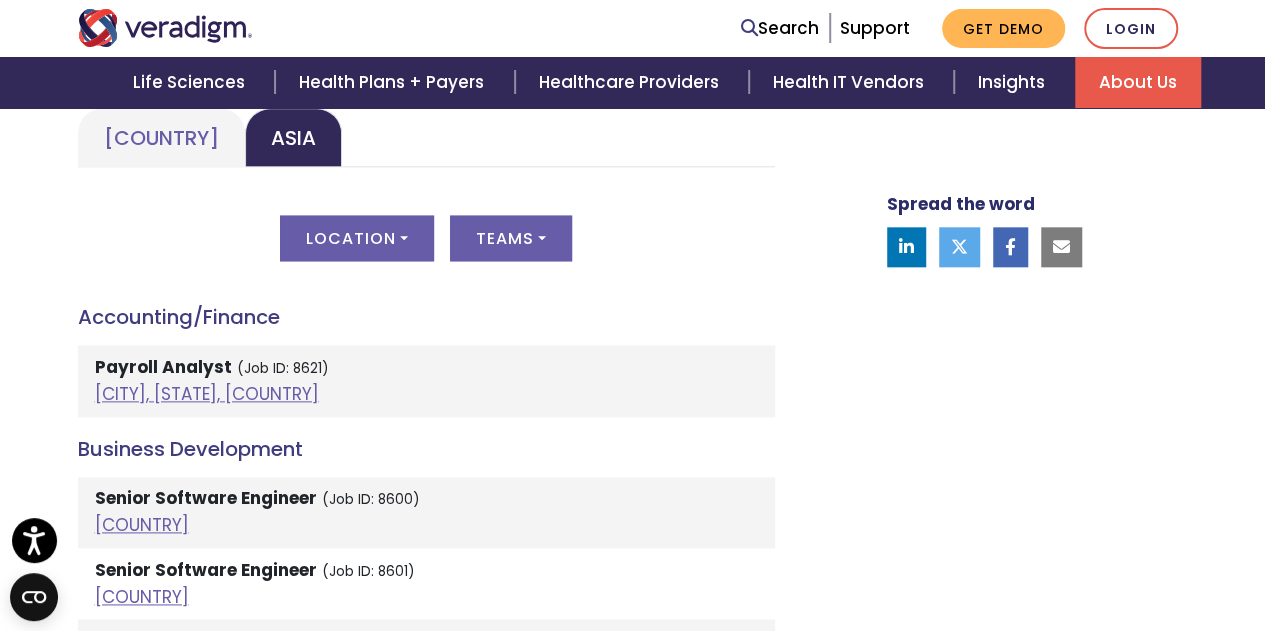 scroll, scrollTop: 1100, scrollLeft: 0, axis: vertical 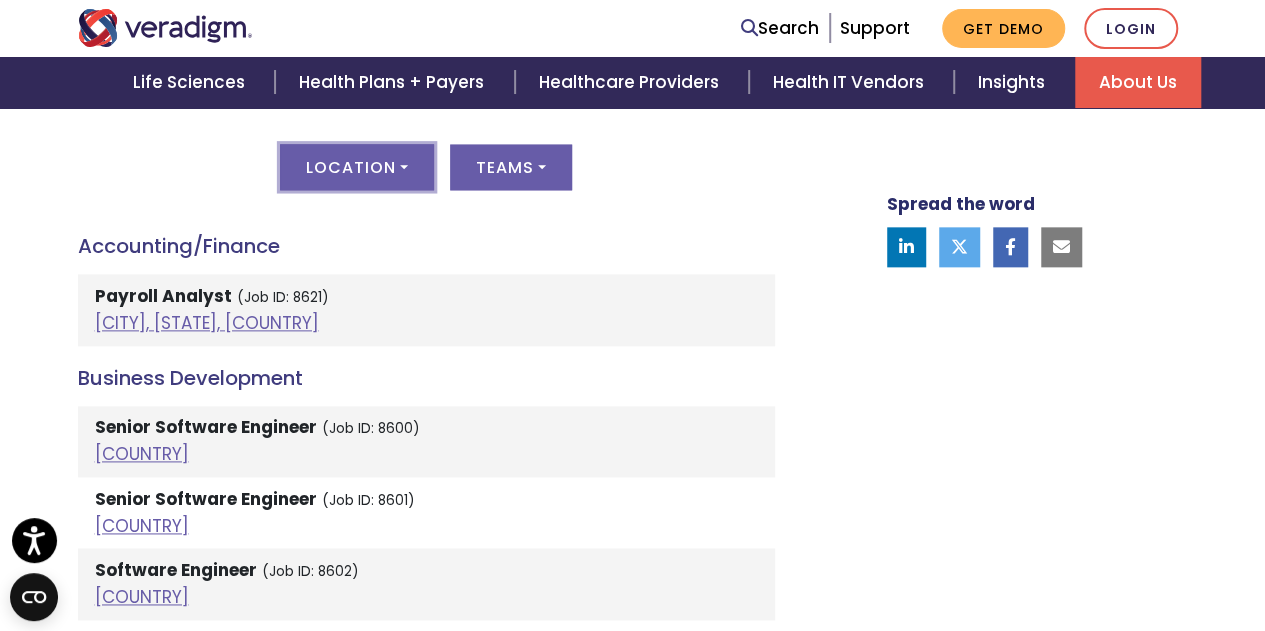 click on "Location" at bounding box center [357, 167] 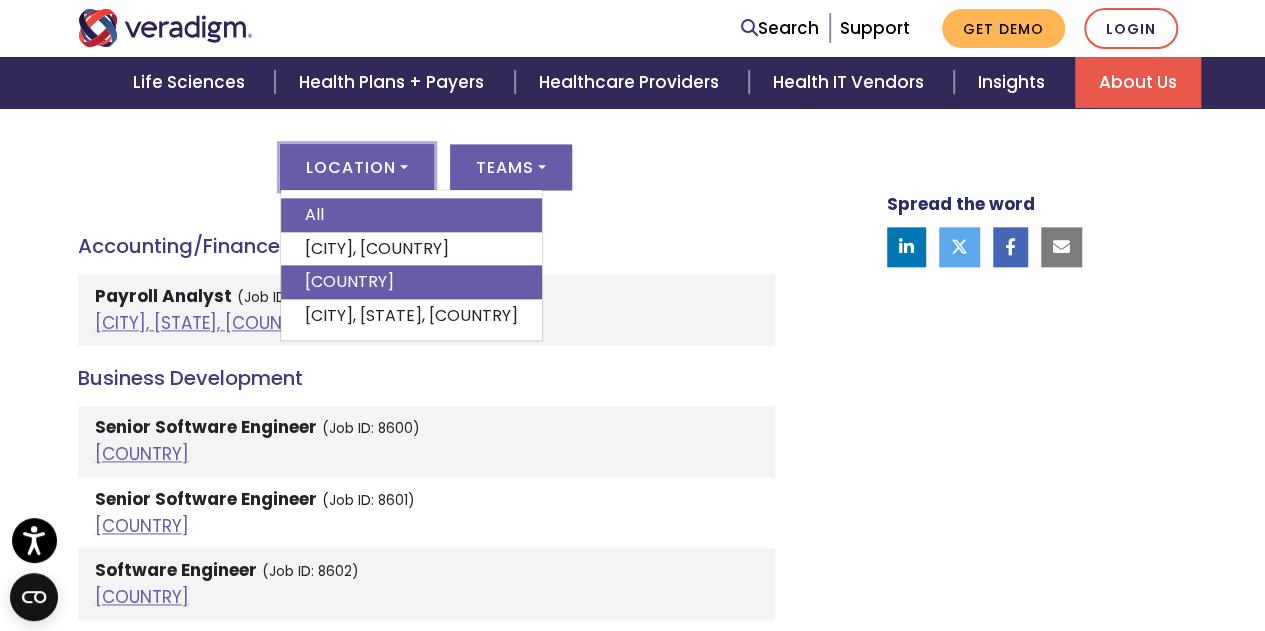 click on "[COUNTRY]" at bounding box center (411, 282) 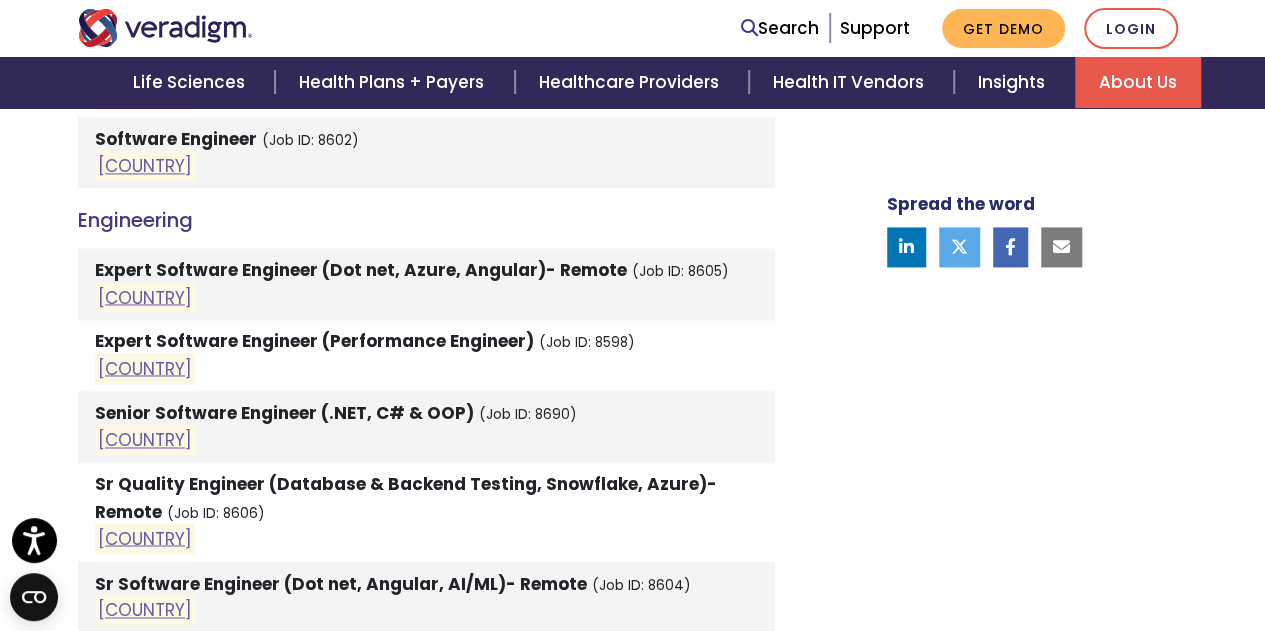 scroll, scrollTop: 1000, scrollLeft: 0, axis: vertical 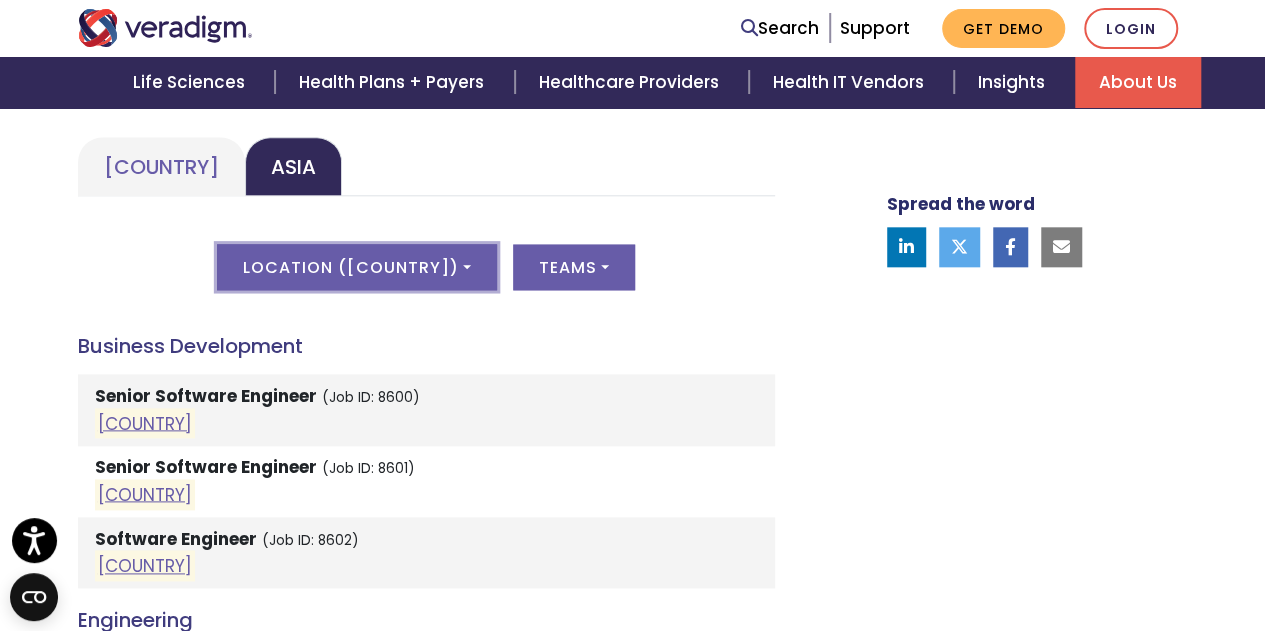 click on "Location ( [COUNTRY] )" at bounding box center (357, 267) 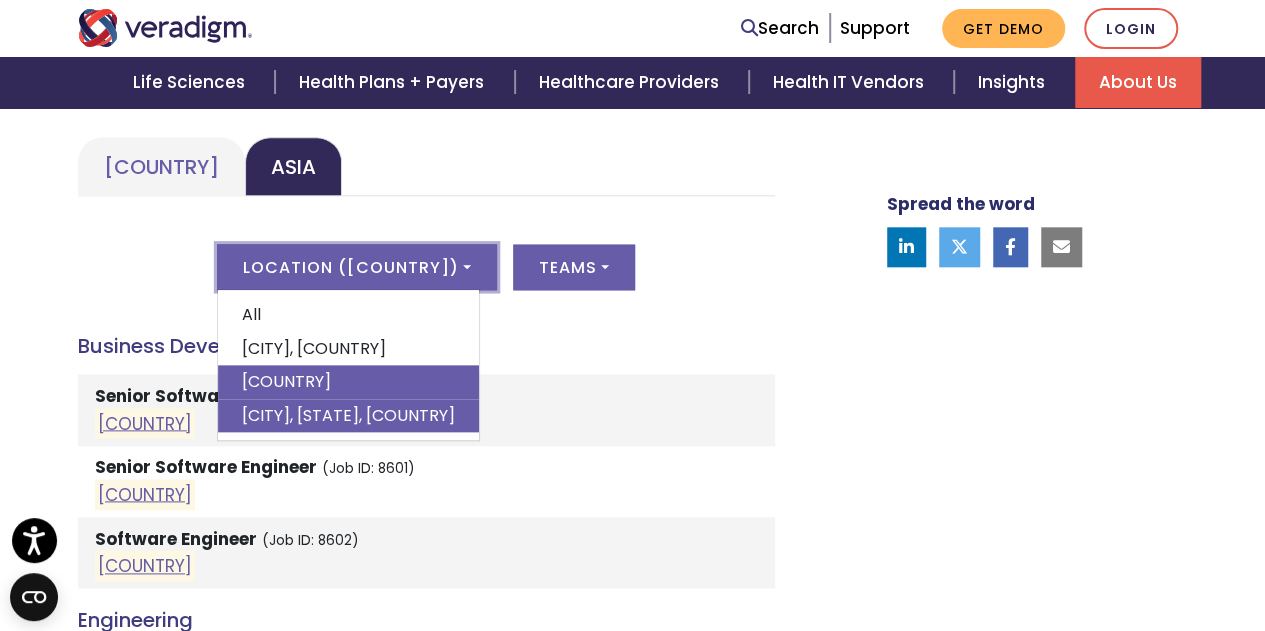 click on "[CITY], [STATE], [COUNTRY]" at bounding box center [348, 416] 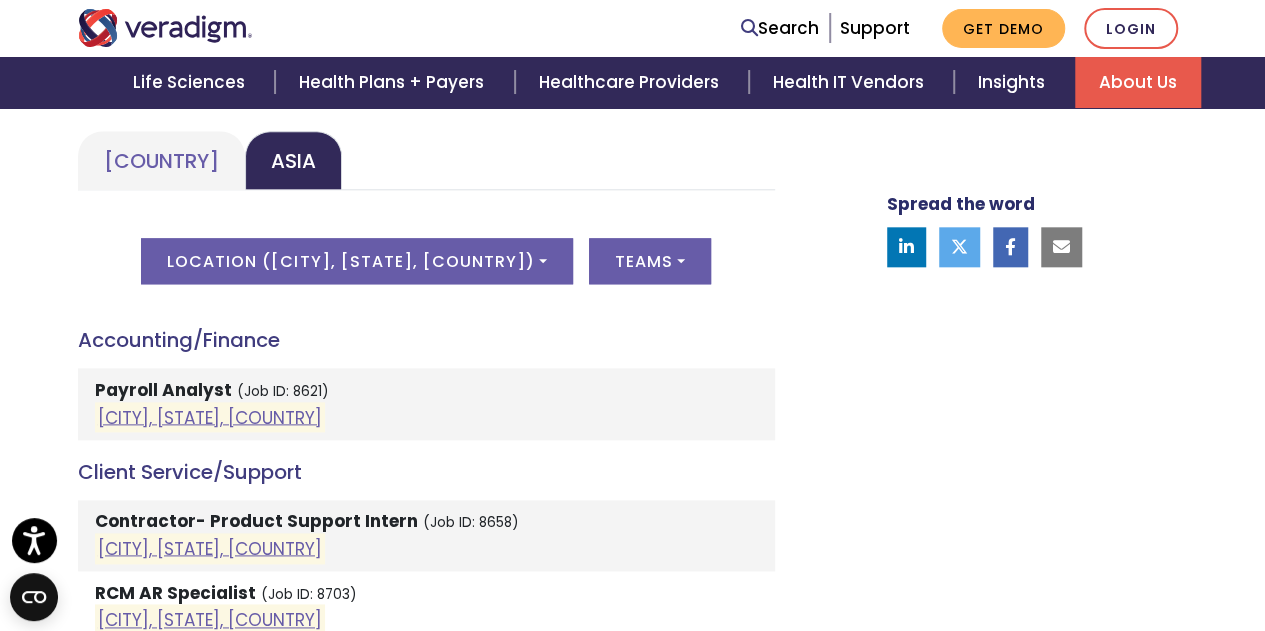 scroll, scrollTop: 1000, scrollLeft: 0, axis: vertical 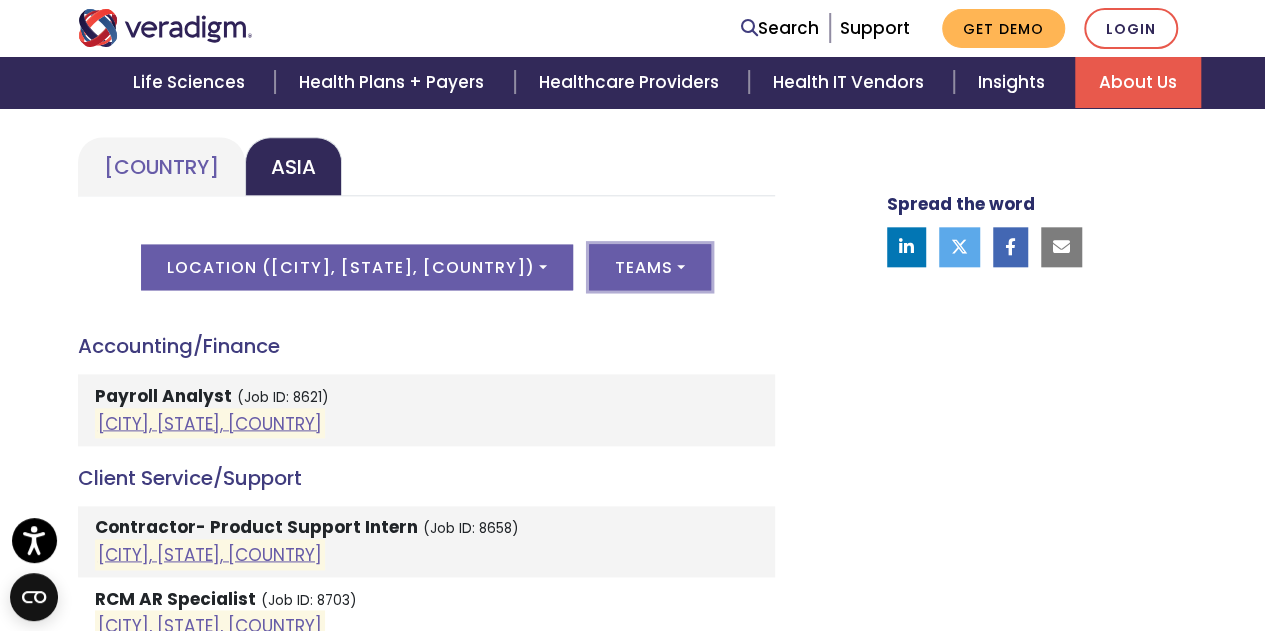 click on "Teams" at bounding box center [650, 267] 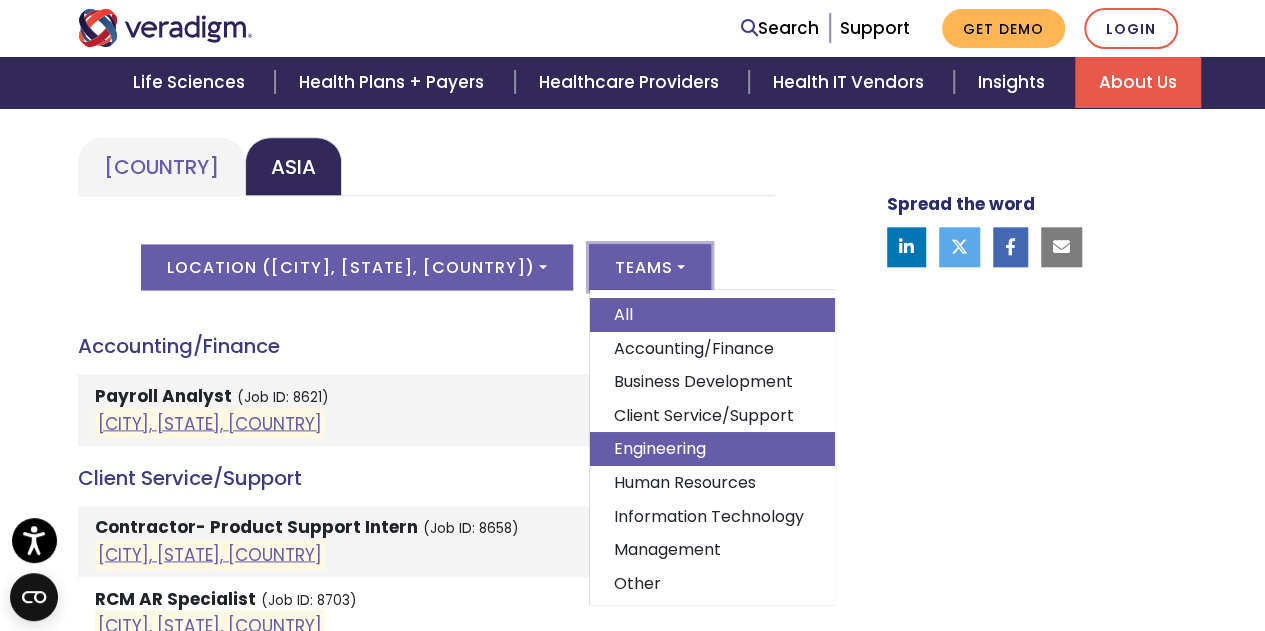 scroll, scrollTop: 86, scrollLeft: 0, axis: vertical 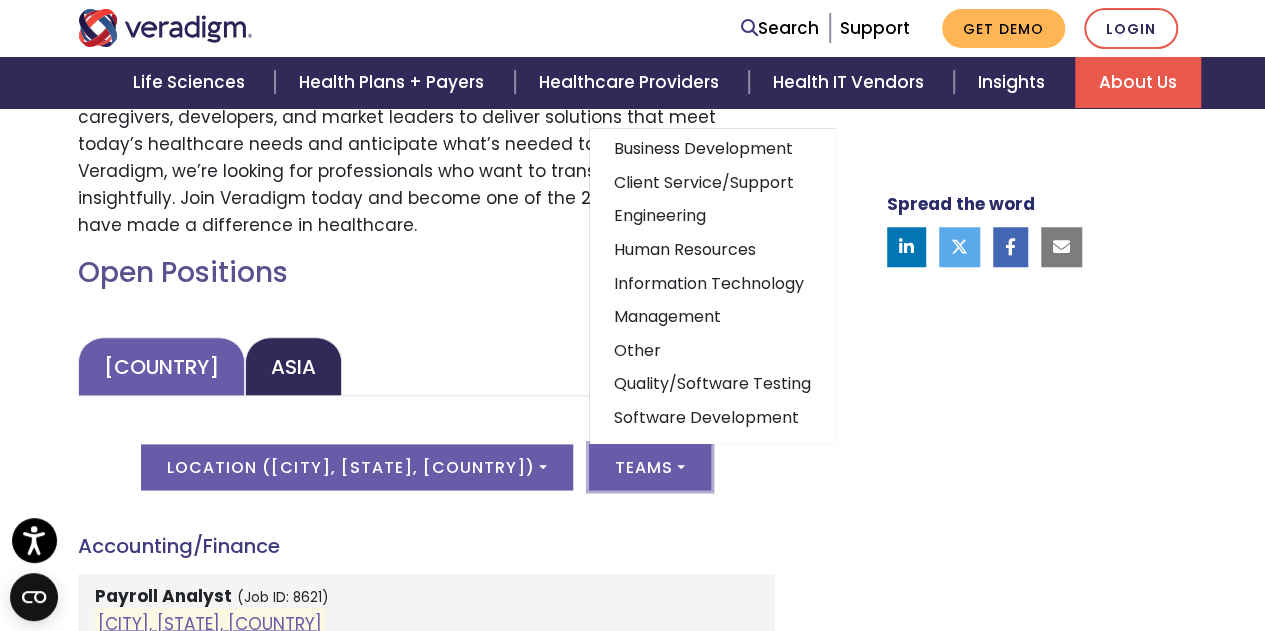 click on "[COUNTRY]" at bounding box center [161, 366] 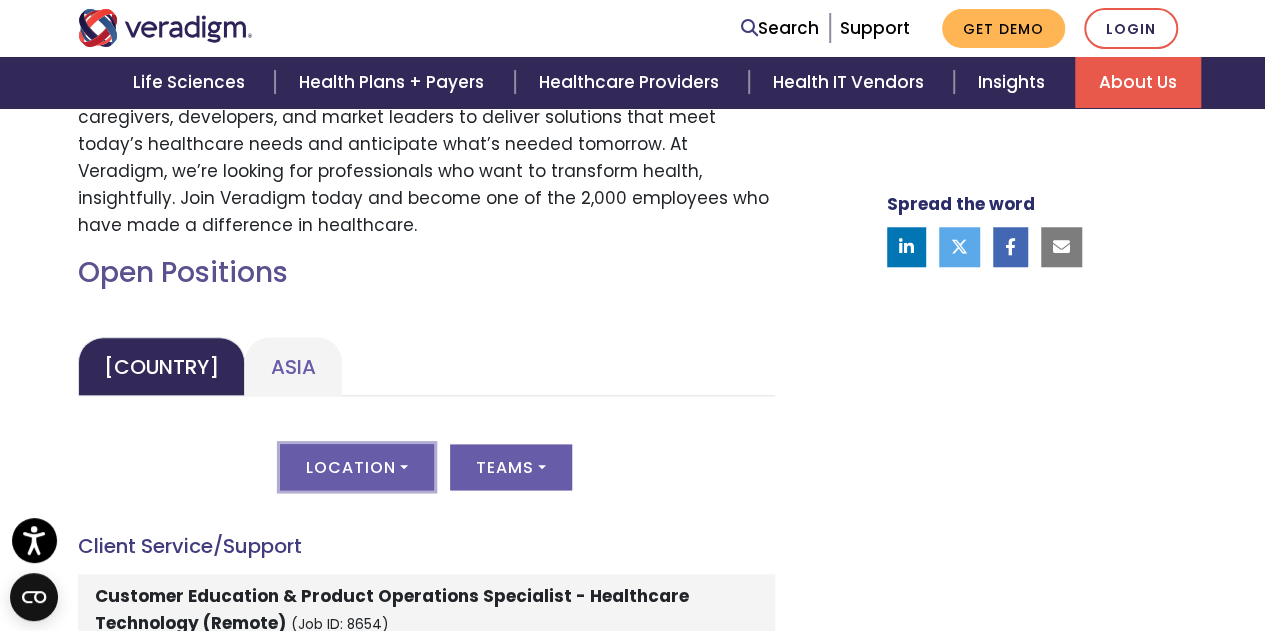 click on "Location" at bounding box center [357, 467] 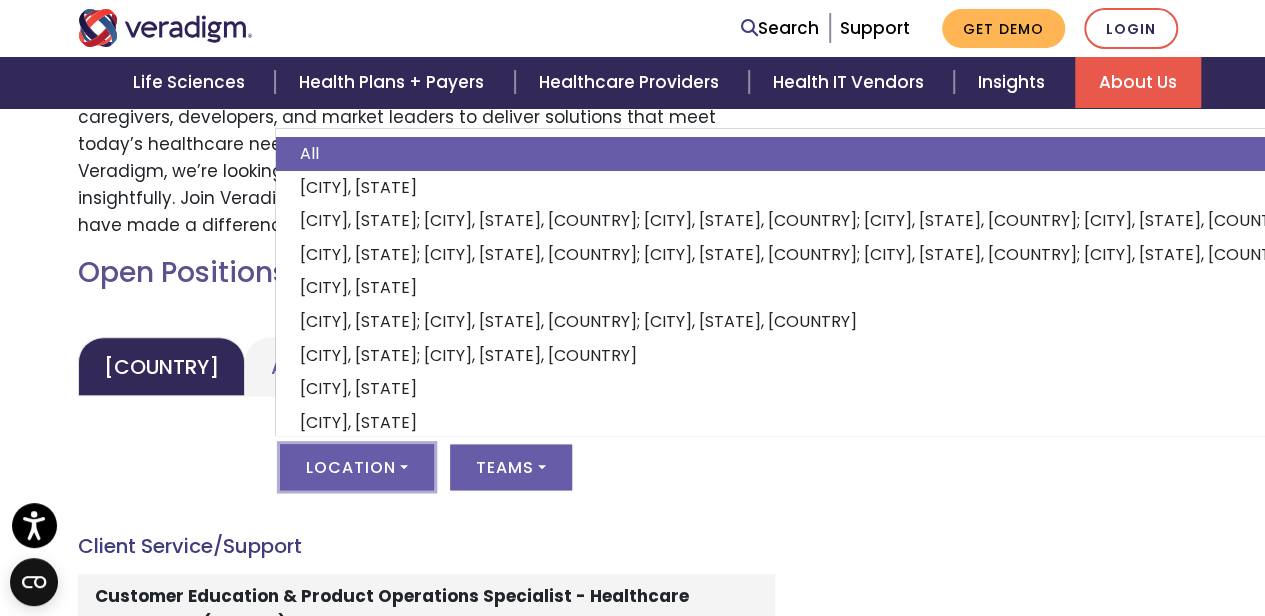 click on "Location                                                       All                          [CITY], [STATE] [CITY], [STATE], [COUNTRY]; [CITY], [STATE], [COUNTRY]; [CITY], [STATE], [COUNTRY]; [CITY], [STATE], [COUNTRY]; [CITY], [STATE], [COUNTRY]; [CITY], [STATE], [COUNTRY] [CITY], [STATE]; [CITY], [STATE], [COUNTRY]; [CITY], [STATE], [COUNTRY]; [CITY], [STATE], [COUNTRY]; [CITY], [STATE], [COUNTRY]; [CITY], [STATE], [COUNTRY] [CITY], [STATE] [CITY], [STATE]; [CITY], [STATE], [COUNTRY]; [CITY], [STATE], [COUNTRY] [CITY], [STATE]; [CITY], [STATE], [COUNTRY] [CITY], [STATE] [CITY], [STATE] [CITY], [STATE] [CITY], [STATE] [CITY], [STATE] [CITY], [STATE] [CITY], [STATE] [CITY], [STATE] [CITY], [STATE] [CITY], [STATE] [CITY], [STATE]                                                                    Teams                          All Legal Management" at bounding box center (426, 479) 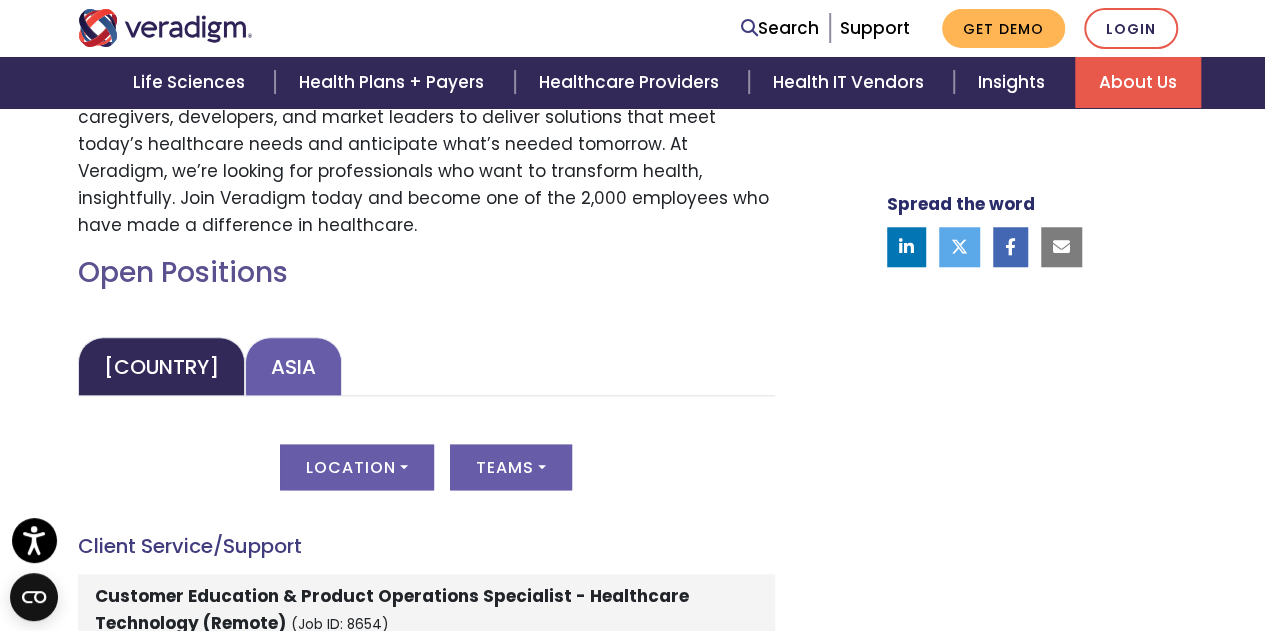 click on "Asia" at bounding box center [293, 366] 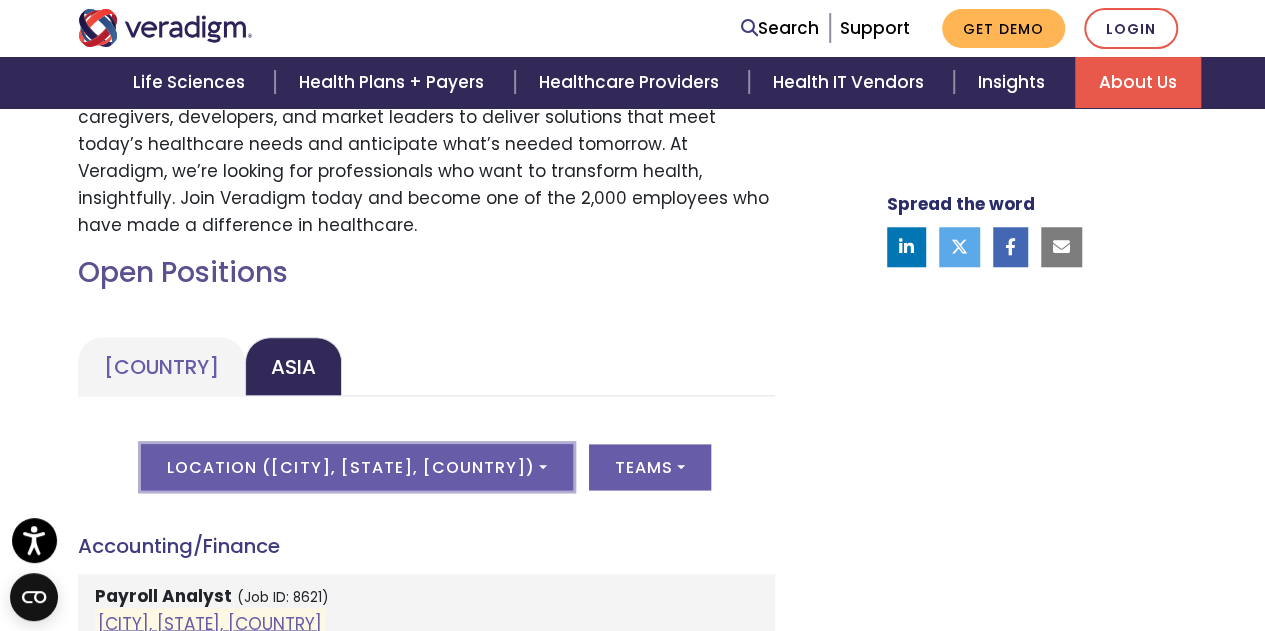 click on "Location ( [CITY], [STATE], [COUNTRY] )" at bounding box center [356, 467] 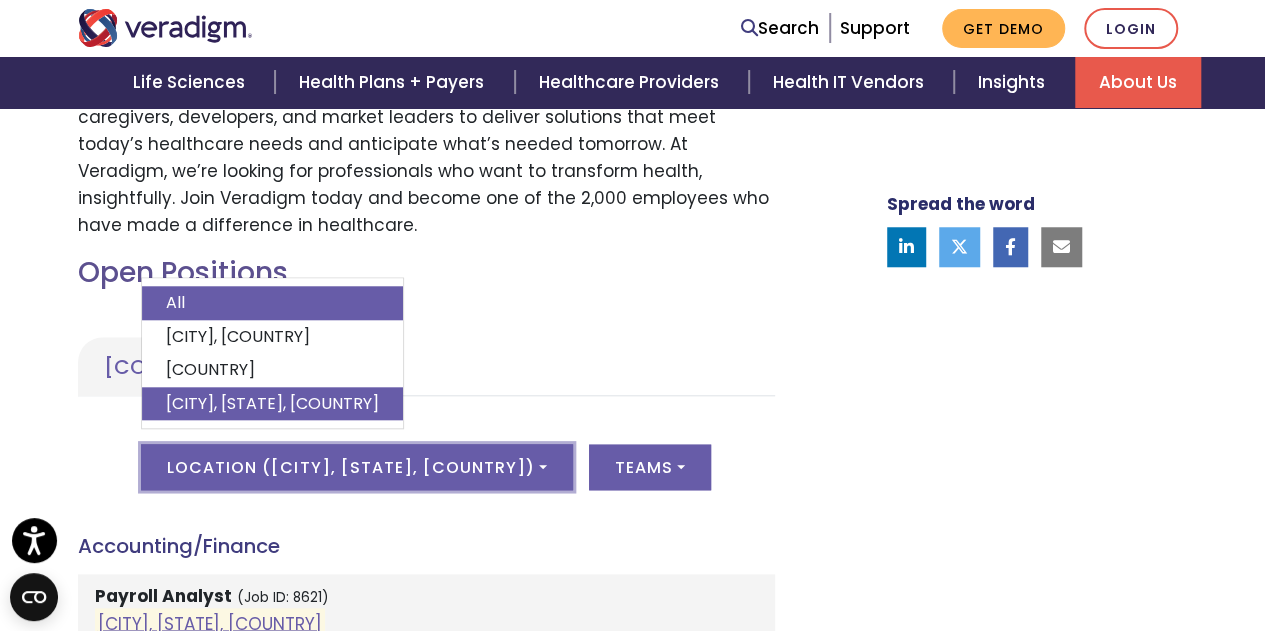click on "All" at bounding box center (272, 303) 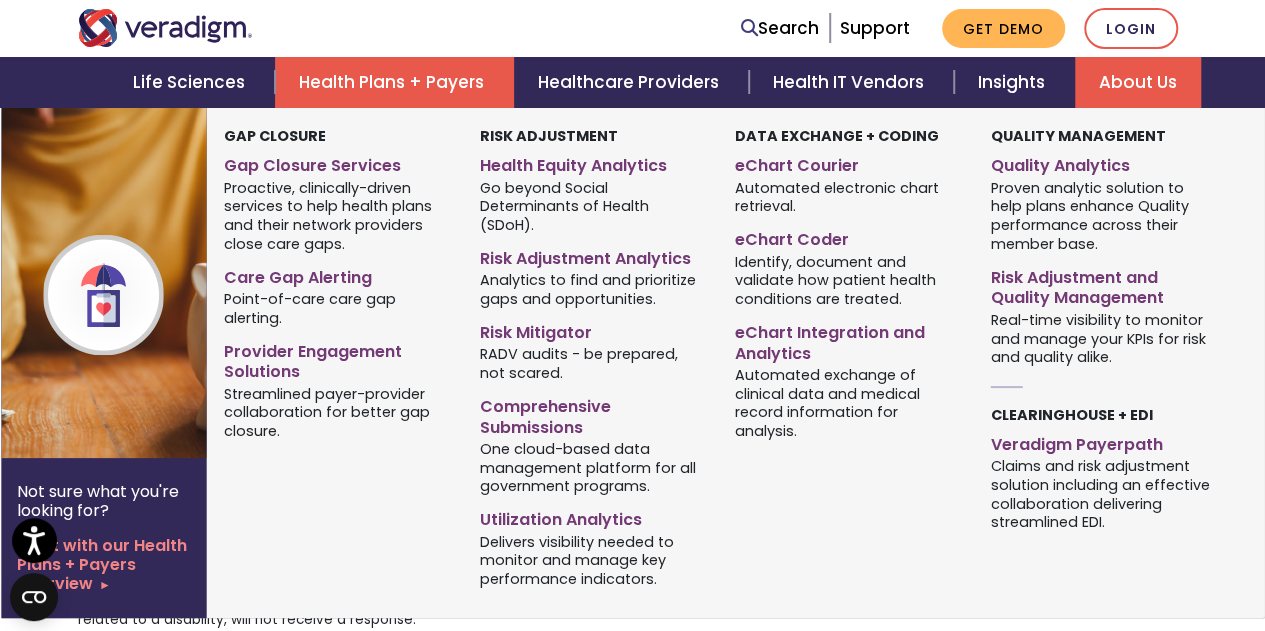 scroll, scrollTop: 4600, scrollLeft: 0, axis: vertical 